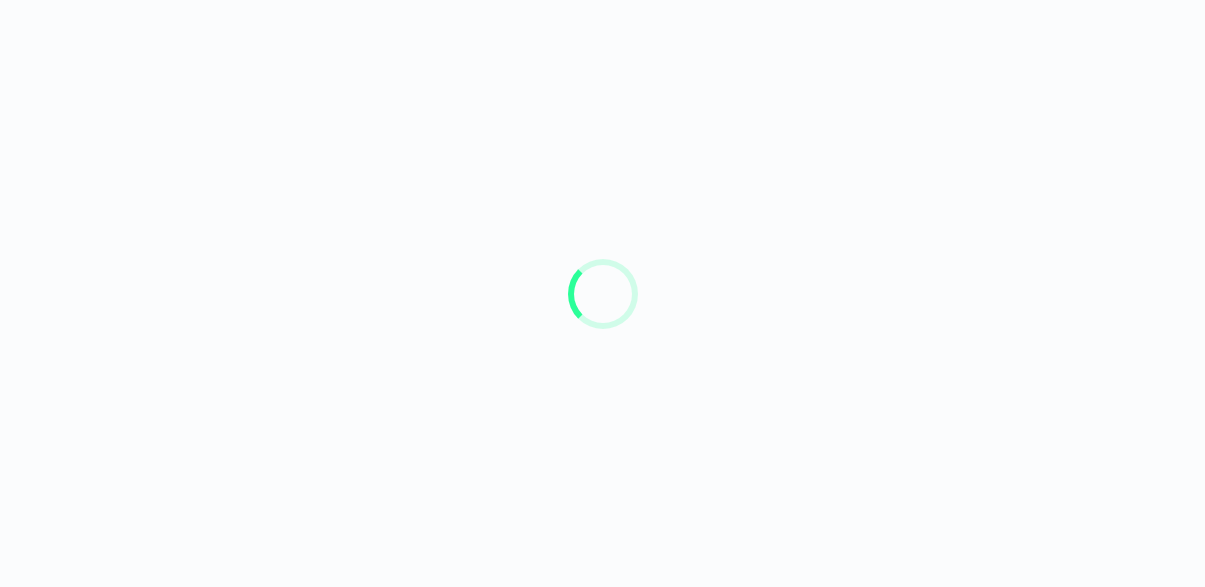 scroll, scrollTop: 0, scrollLeft: 0, axis: both 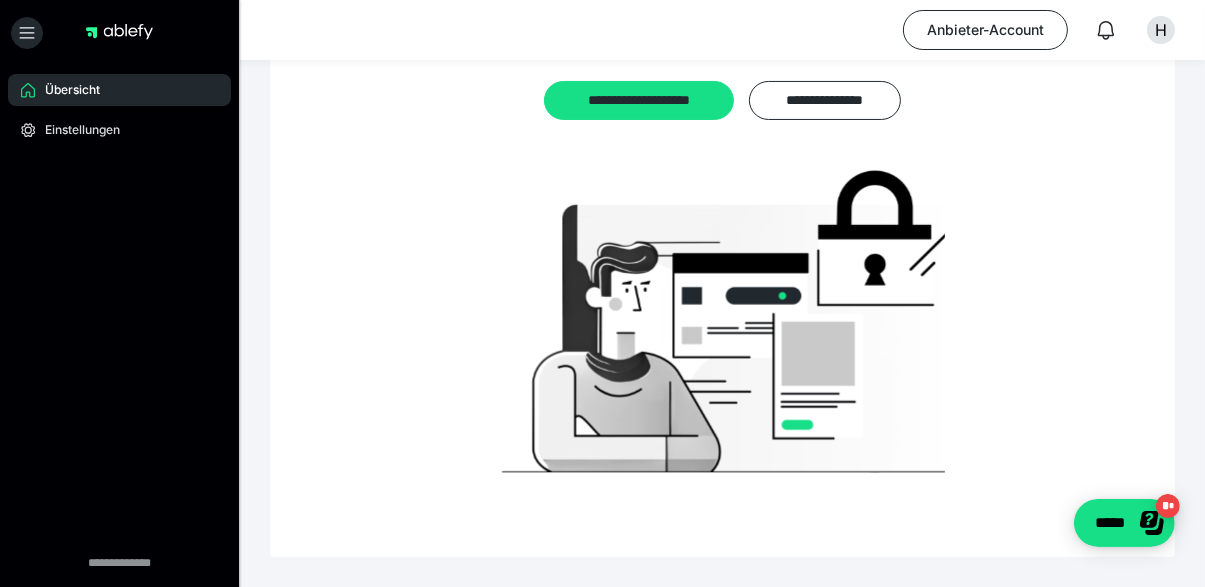 click at bounding box center [723, 321] 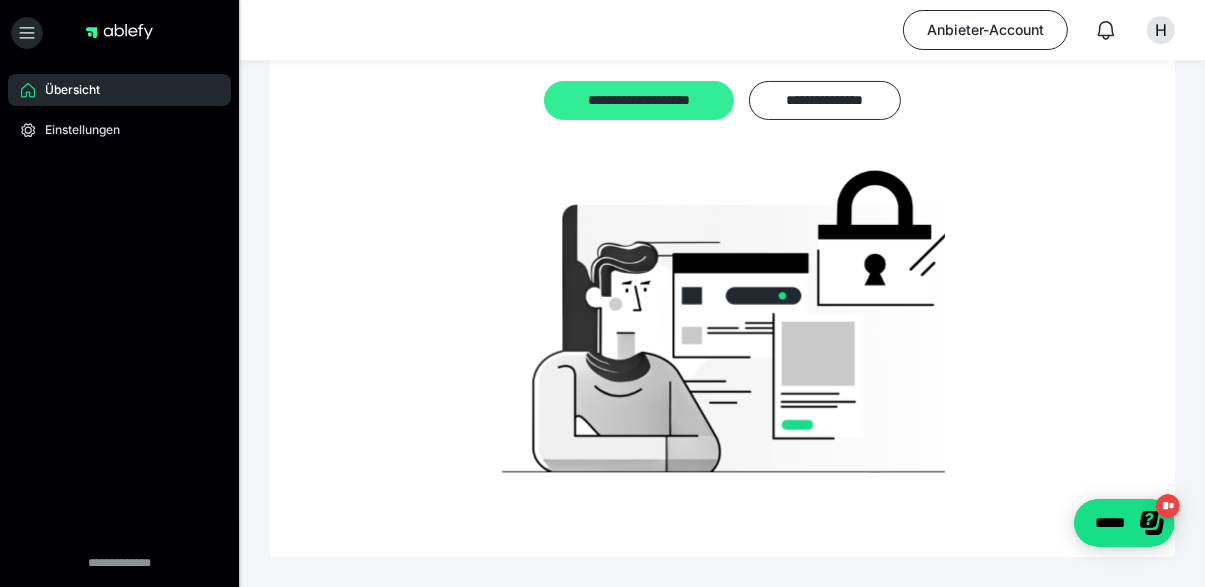 click on "**********" at bounding box center [639, 101] 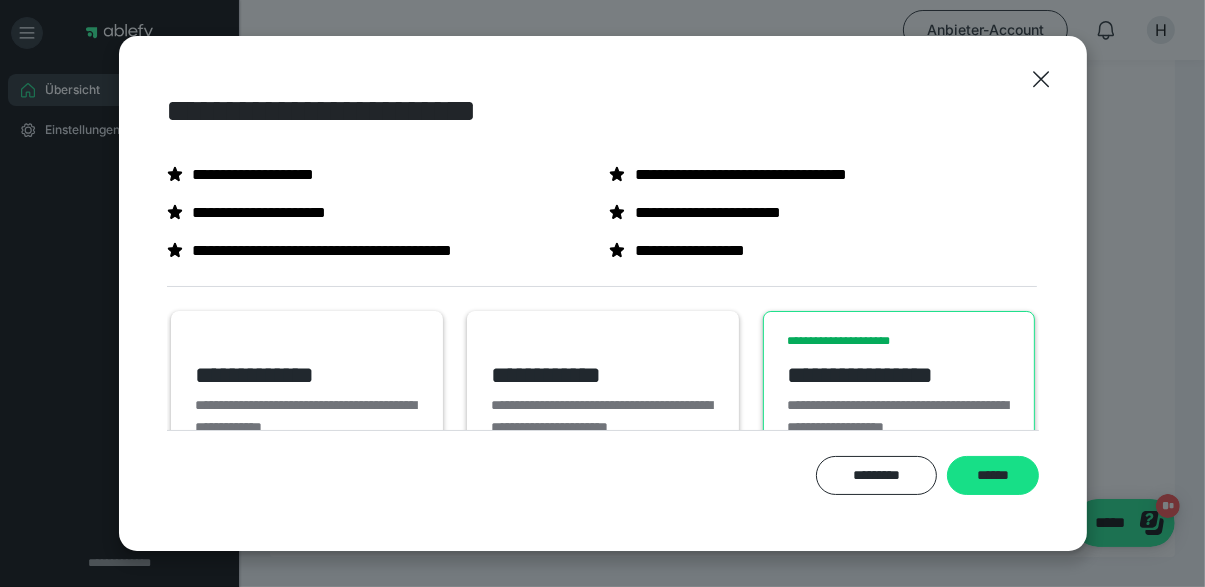 scroll, scrollTop: 55, scrollLeft: 0, axis: vertical 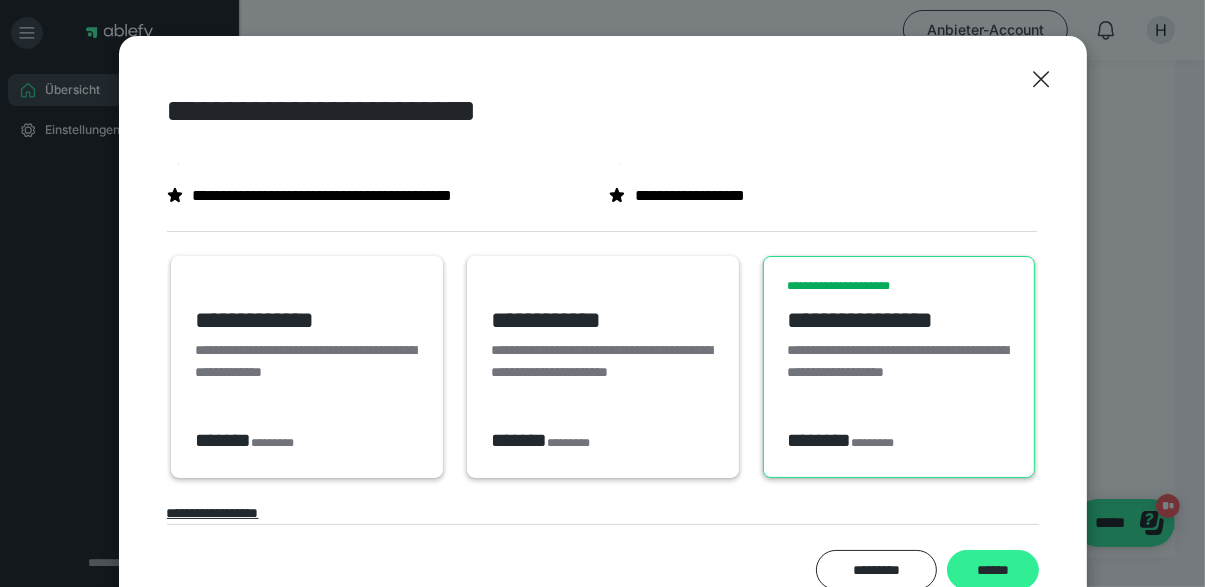 click on "******" at bounding box center [992, 570] 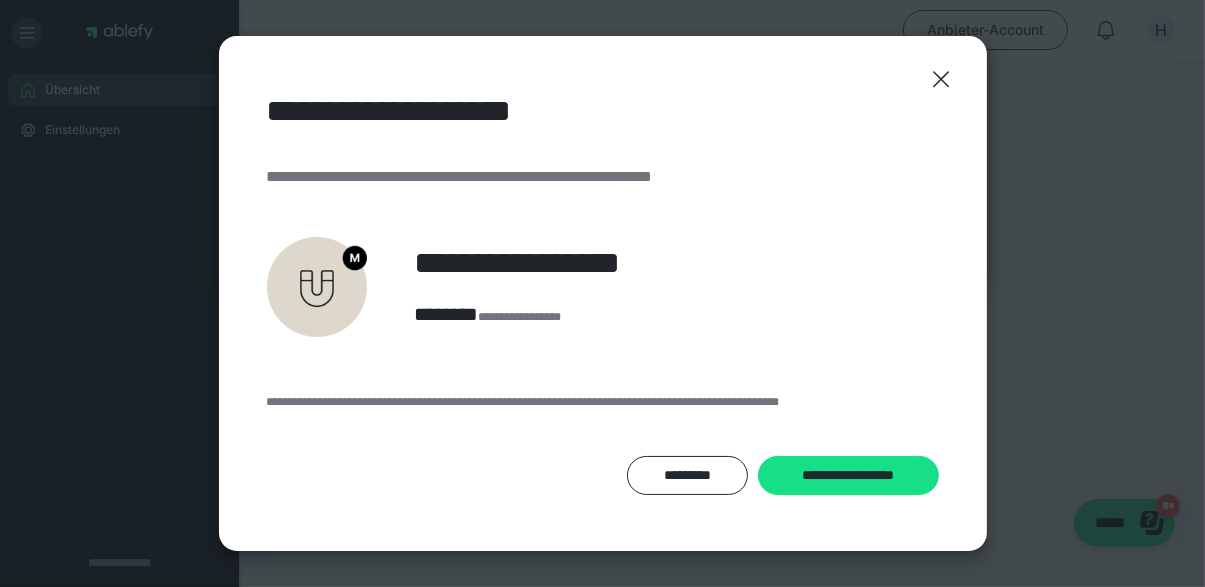 click on "**********" at bounding box center (603, 402) 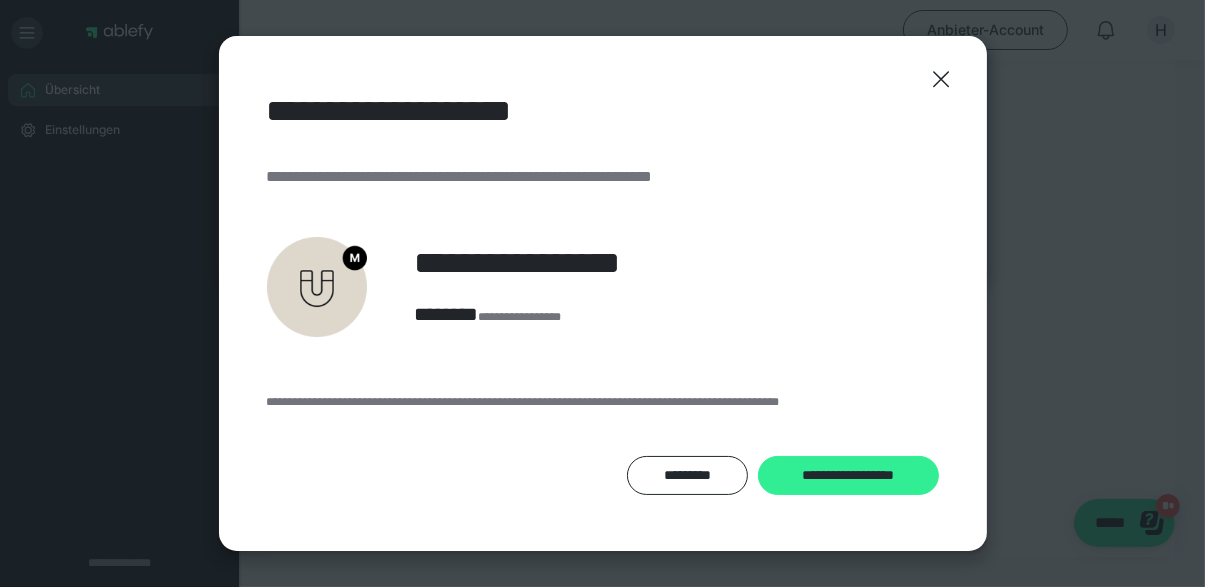 click on "**********" at bounding box center [848, 476] 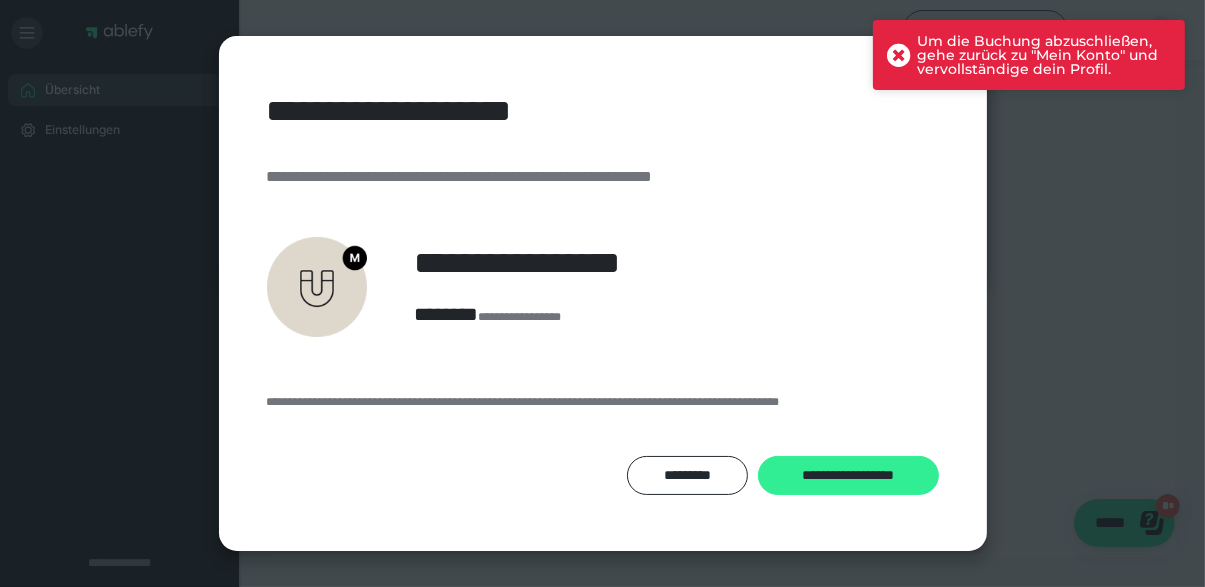 click on "**********" at bounding box center [848, 476] 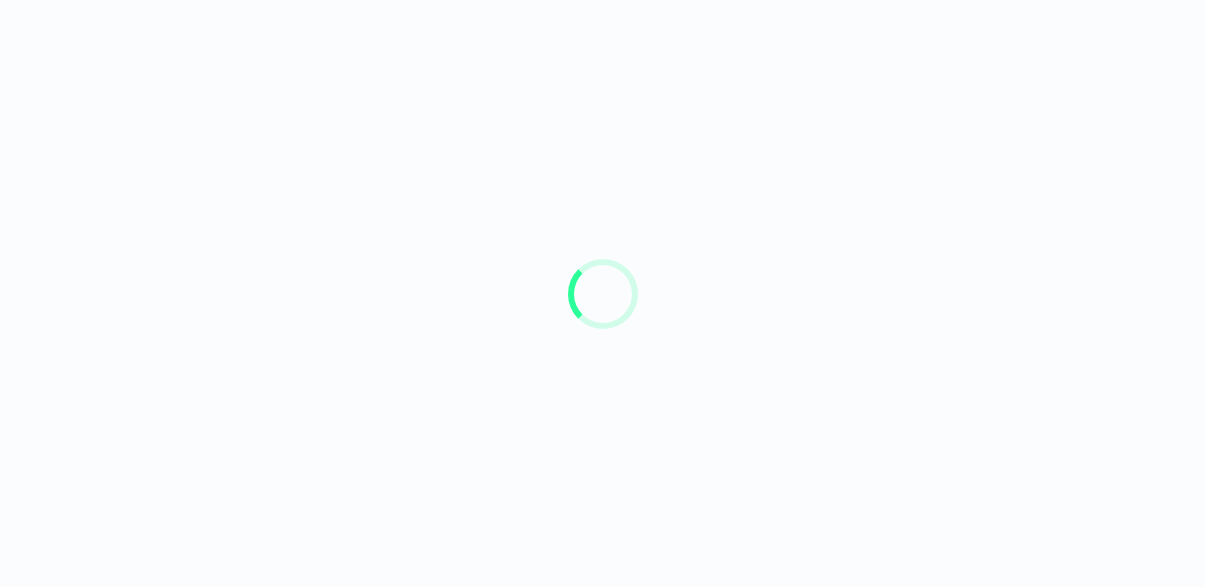 scroll, scrollTop: 0, scrollLeft: 0, axis: both 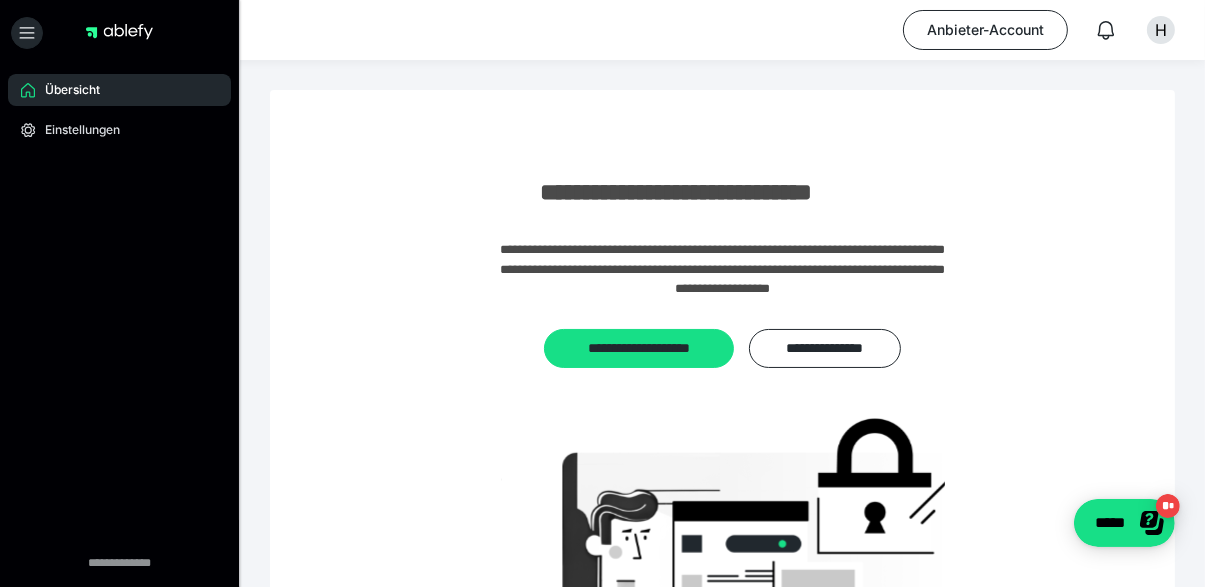 click on "Übersicht" at bounding box center (65, 90) 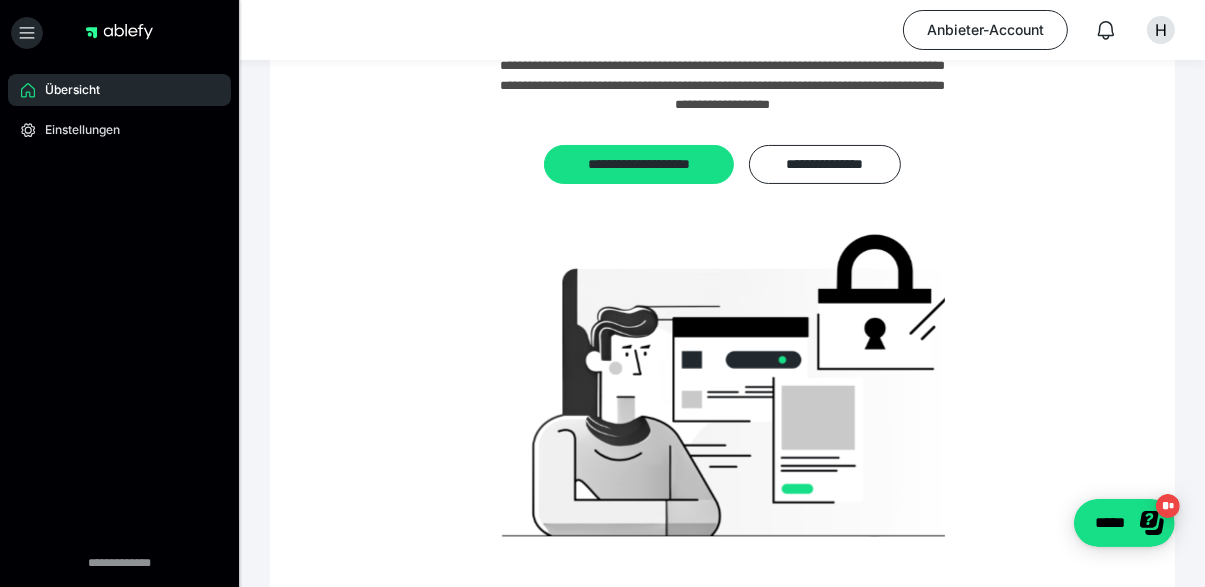 scroll, scrollTop: 248, scrollLeft: 0, axis: vertical 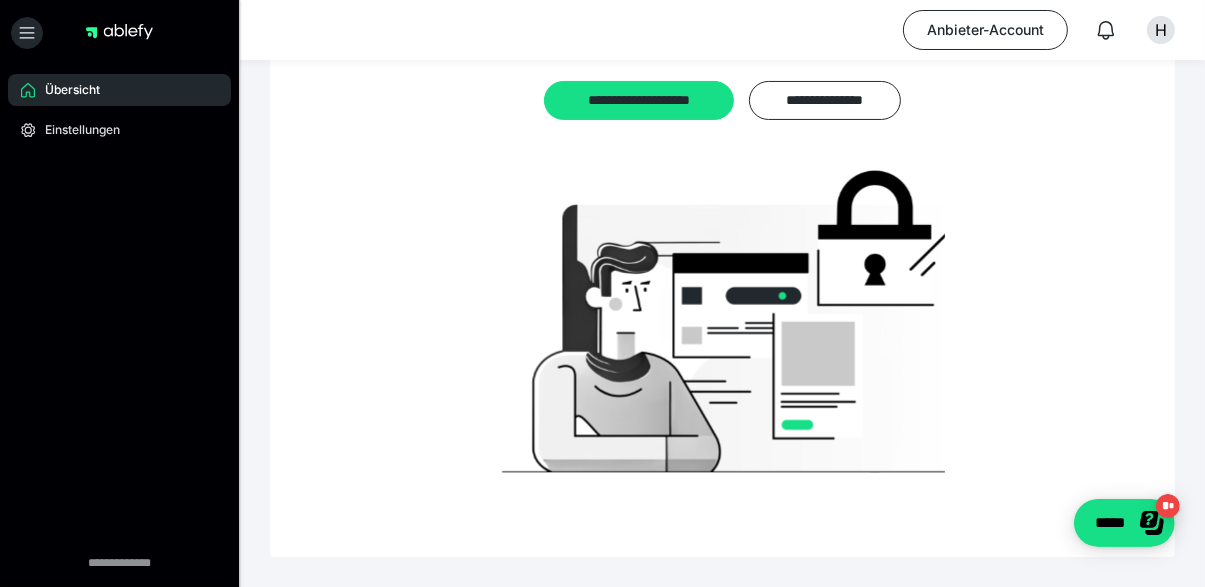 click on "Übersicht" at bounding box center [65, 90] 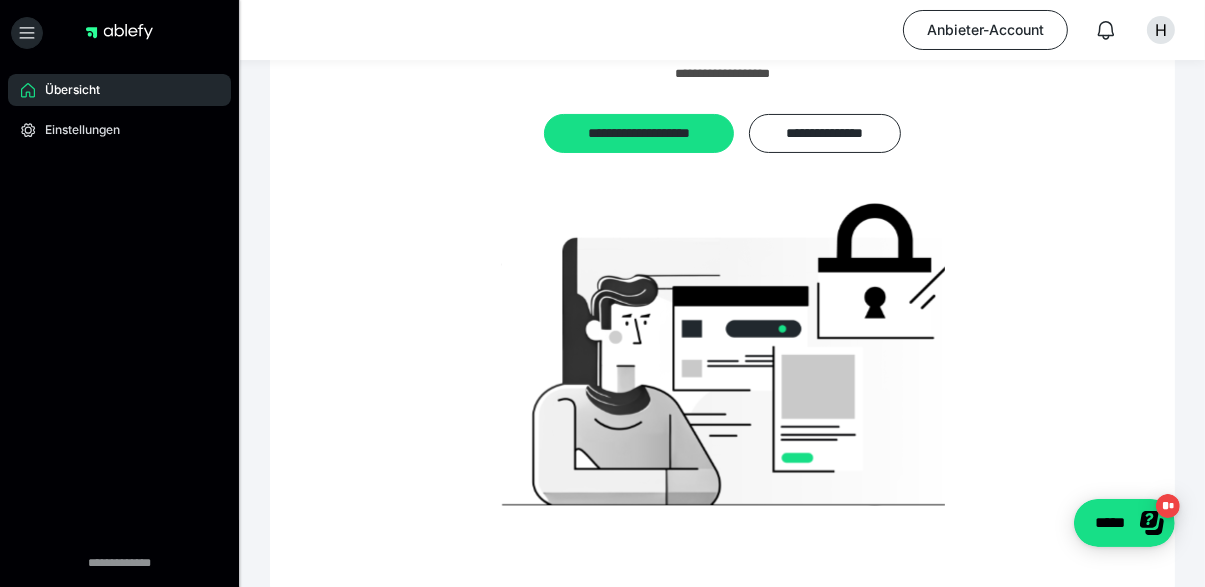 scroll, scrollTop: 248, scrollLeft: 0, axis: vertical 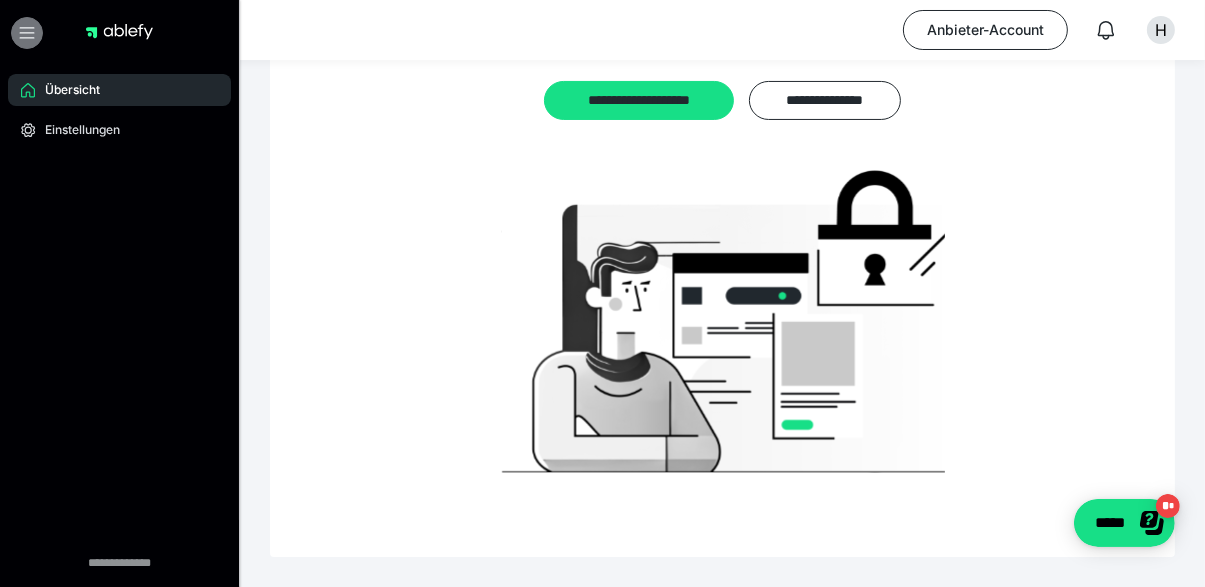 click at bounding box center (27, 33) 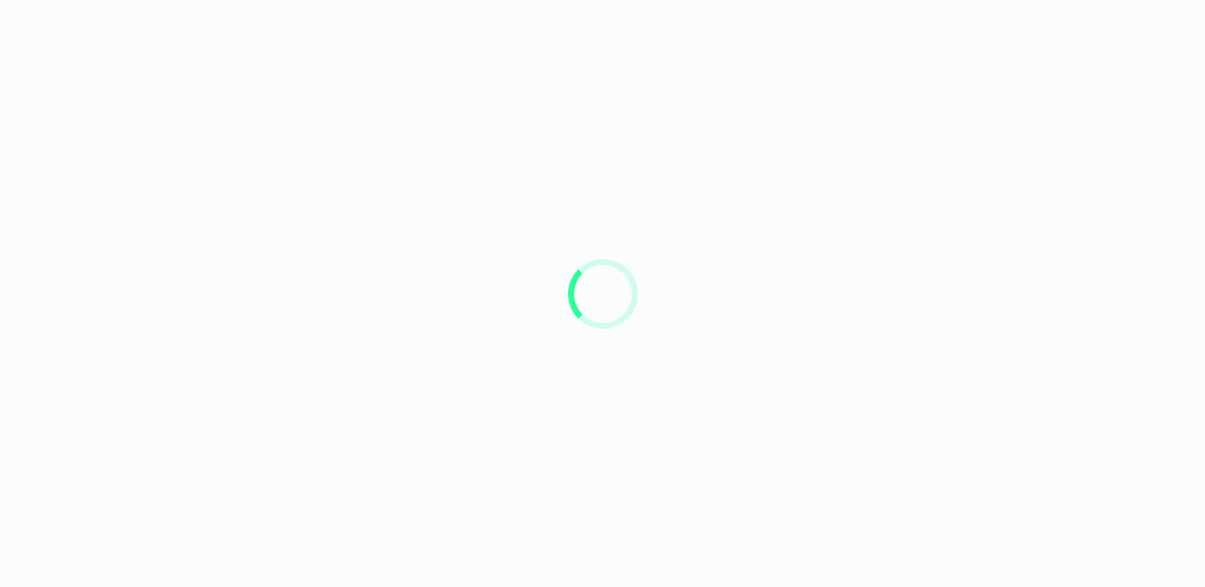 scroll, scrollTop: 0, scrollLeft: 0, axis: both 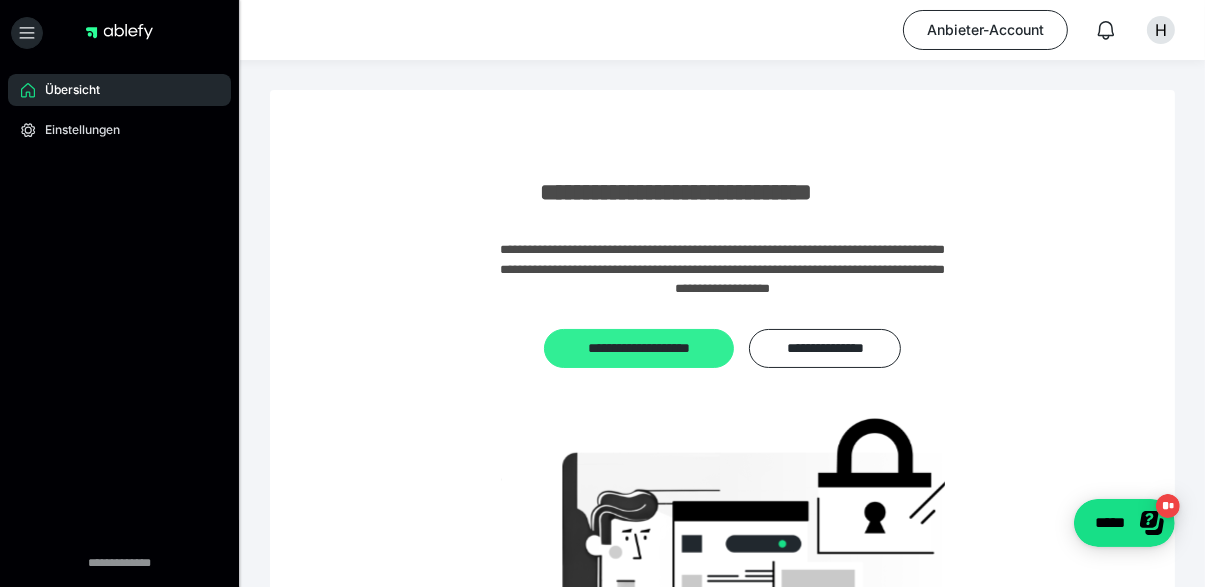 click on "**********" at bounding box center [639, 349] 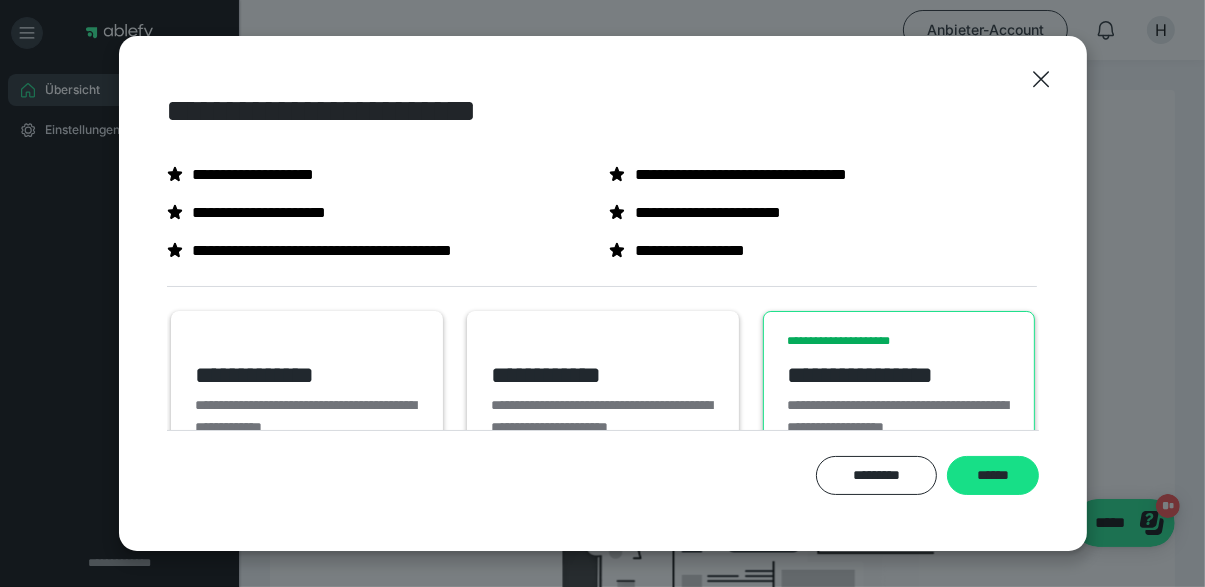 scroll, scrollTop: 55, scrollLeft: 0, axis: vertical 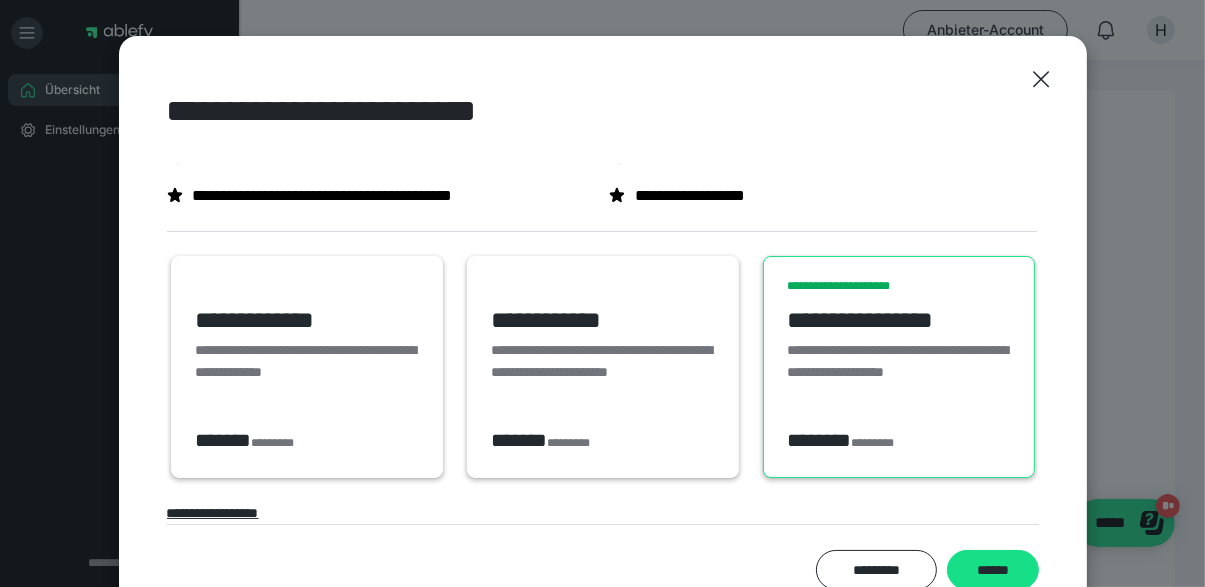 click on "**********" at bounding box center (822, 196) 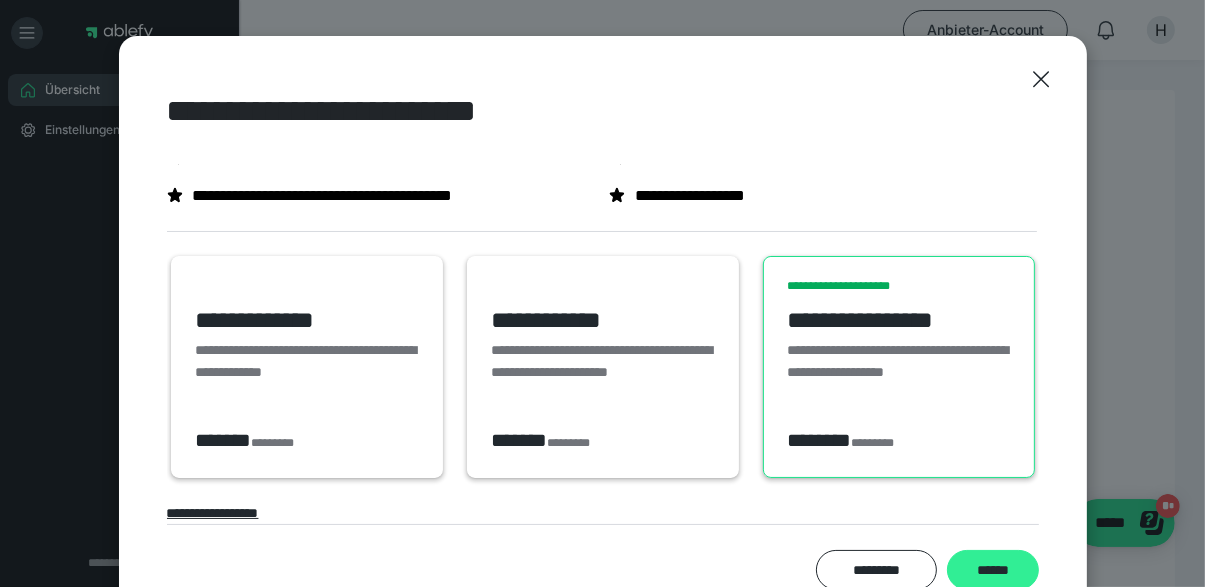 click on "******" at bounding box center (992, 570) 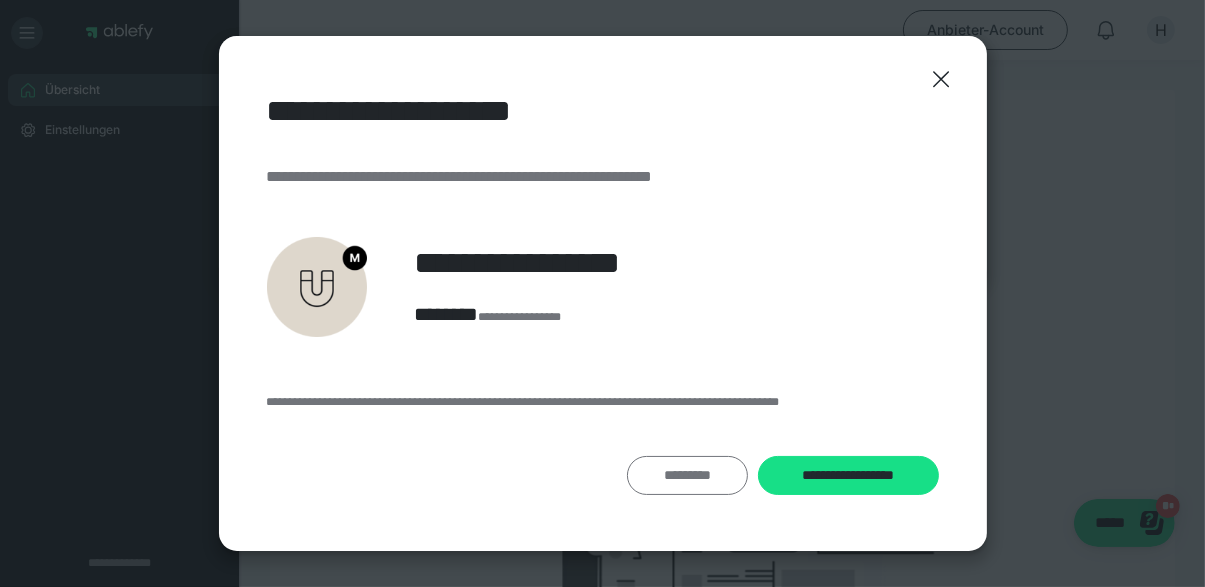 click on "*********" at bounding box center [688, 476] 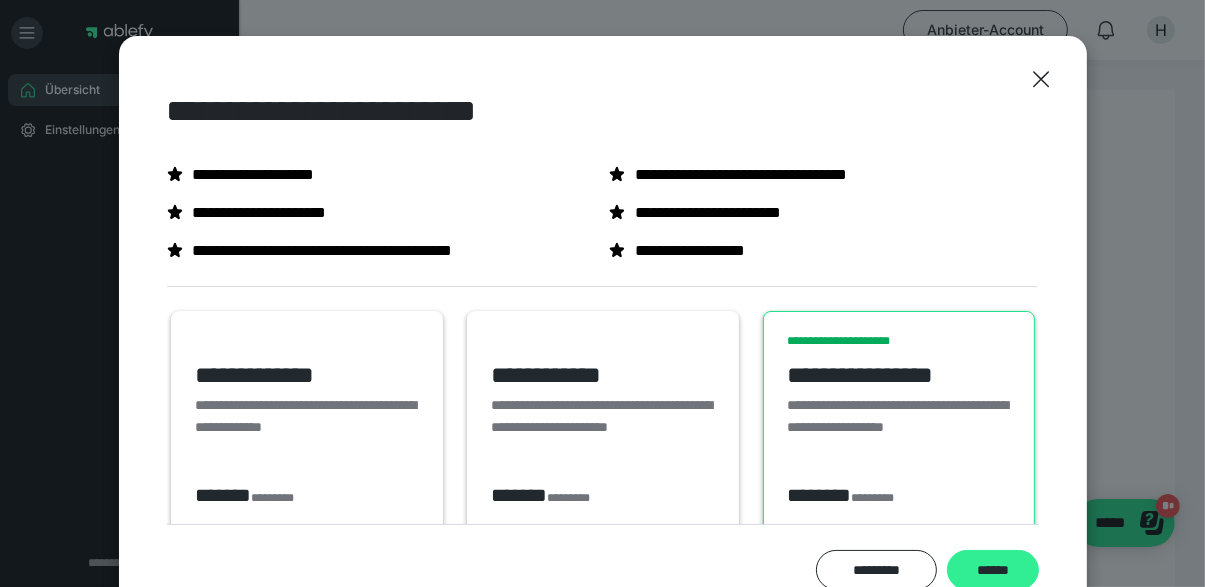 click on "******" at bounding box center [992, 570] 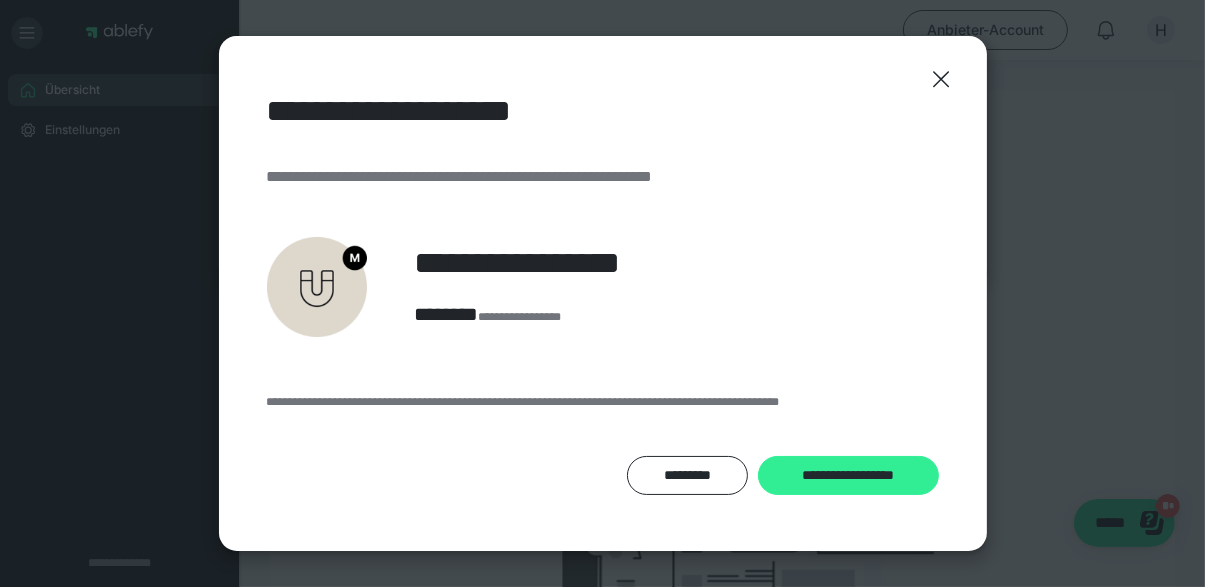 click on "**********" at bounding box center (848, 476) 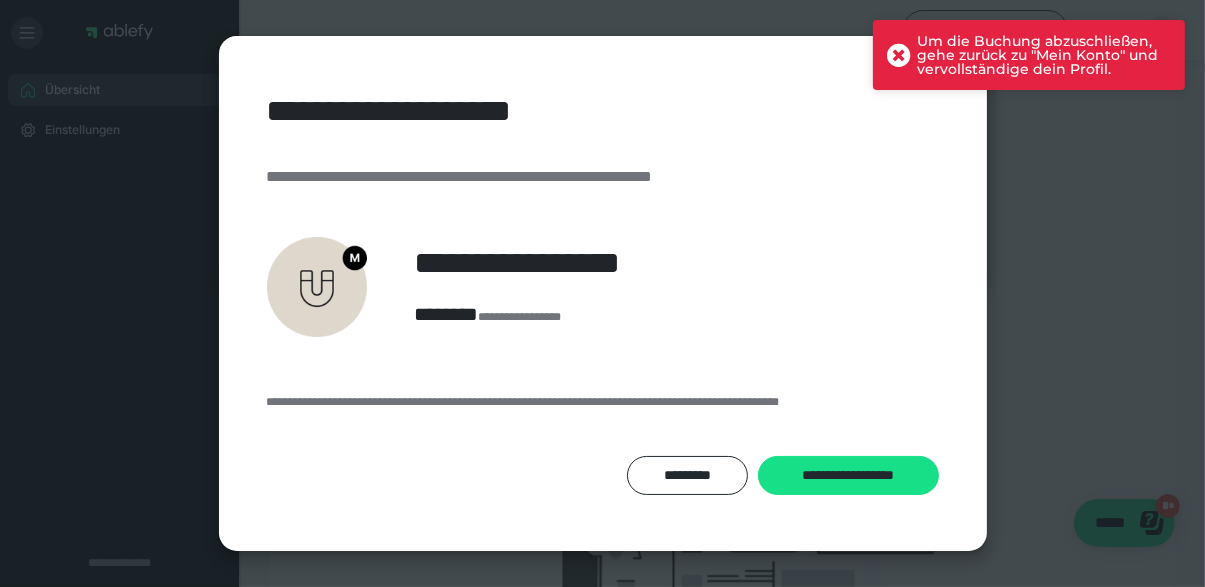 click on "**********" at bounding box center [603, 306] 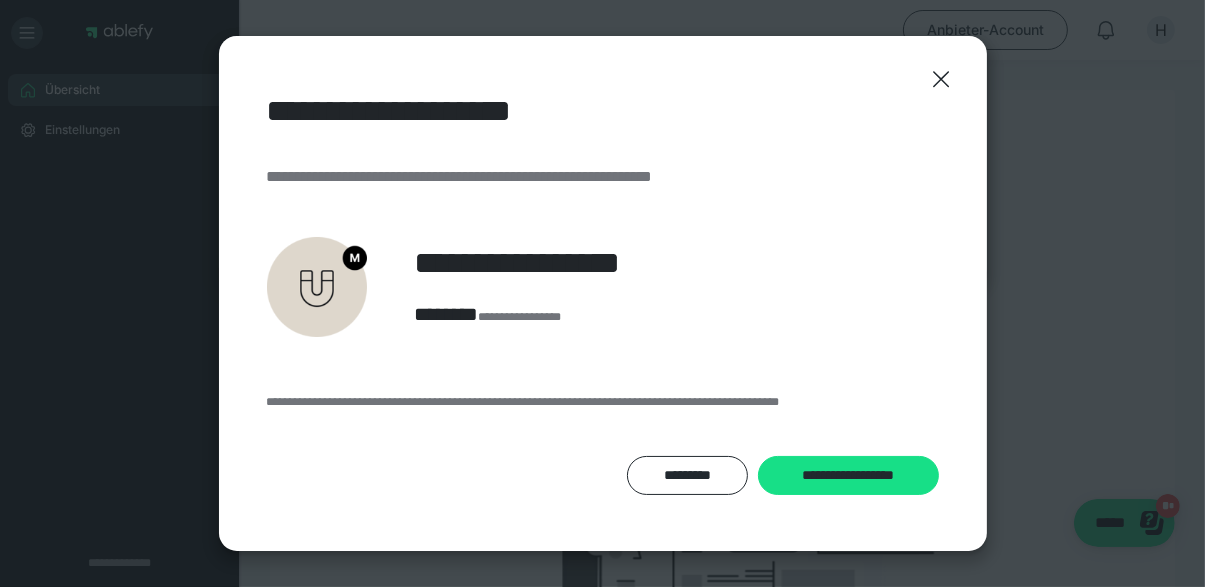 click on "Um die Buchung abzuschließen, gehe zurück zu "Mein Konto" und vervollständige dein Profil." at bounding box center (1029, 63) 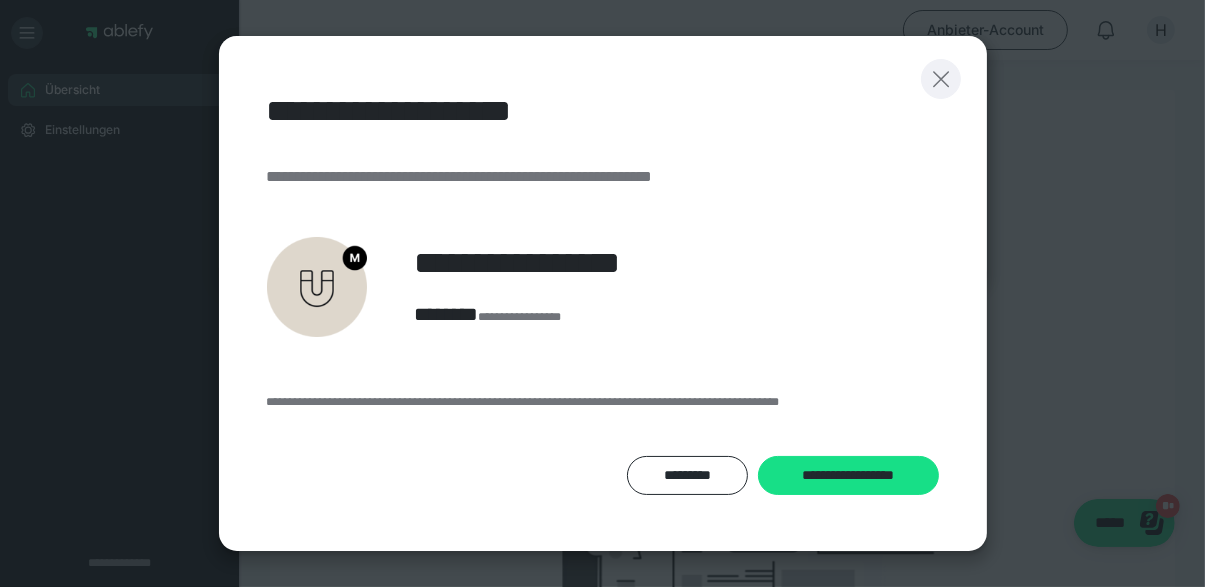 click 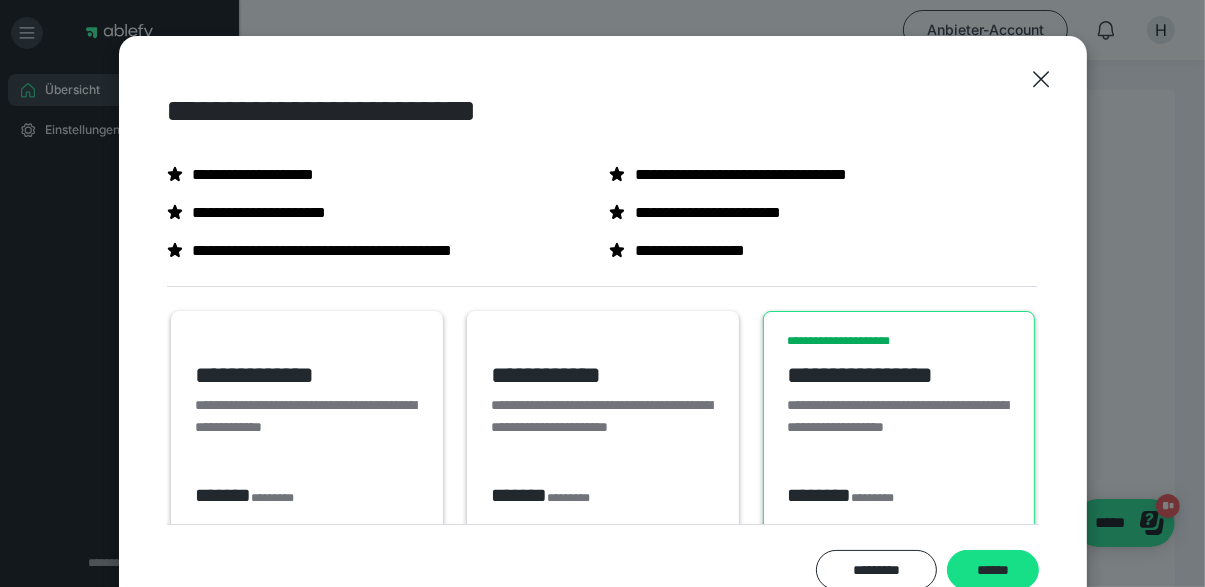 click on "**********" at bounding box center (602, 293) 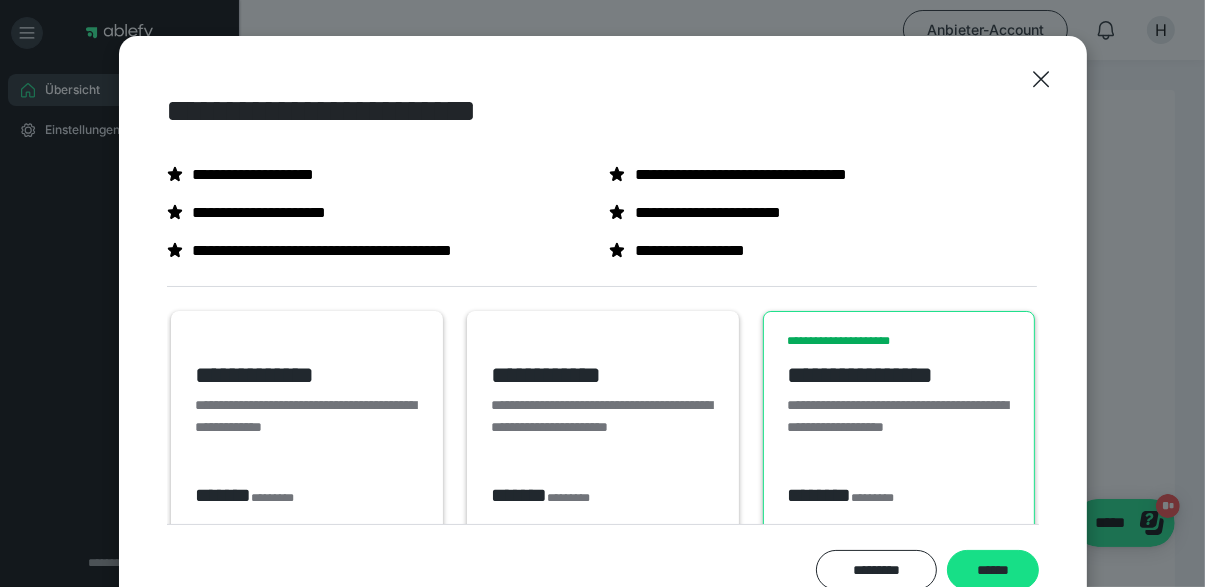 click on "**********" at bounding box center [602, 293] 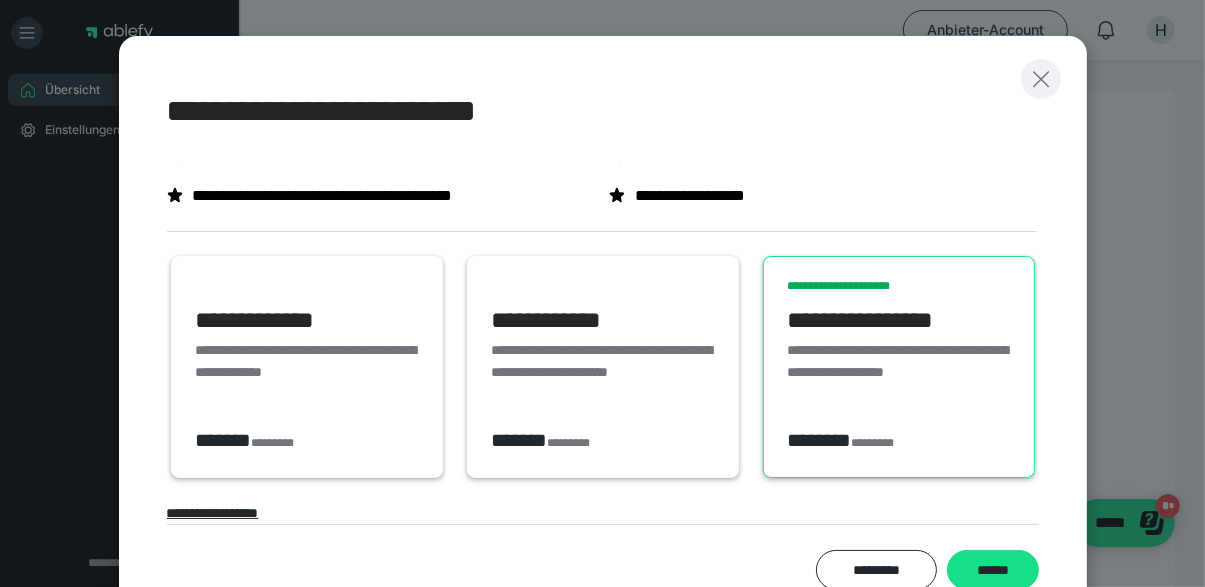 click at bounding box center (1041, 79) 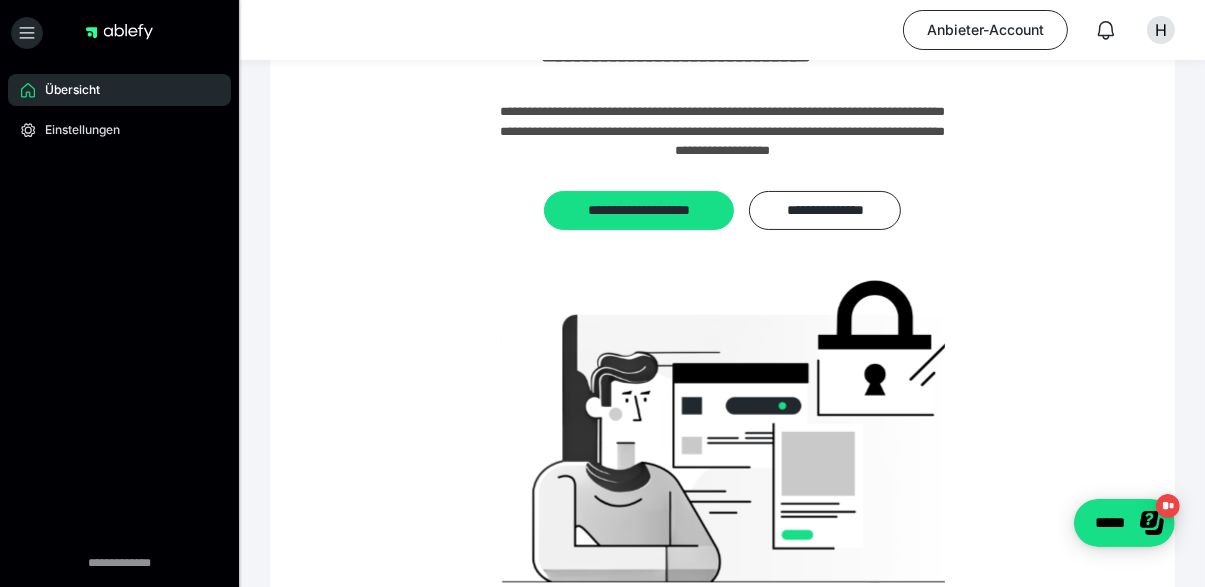 scroll, scrollTop: 248, scrollLeft: 0, axis: vertical 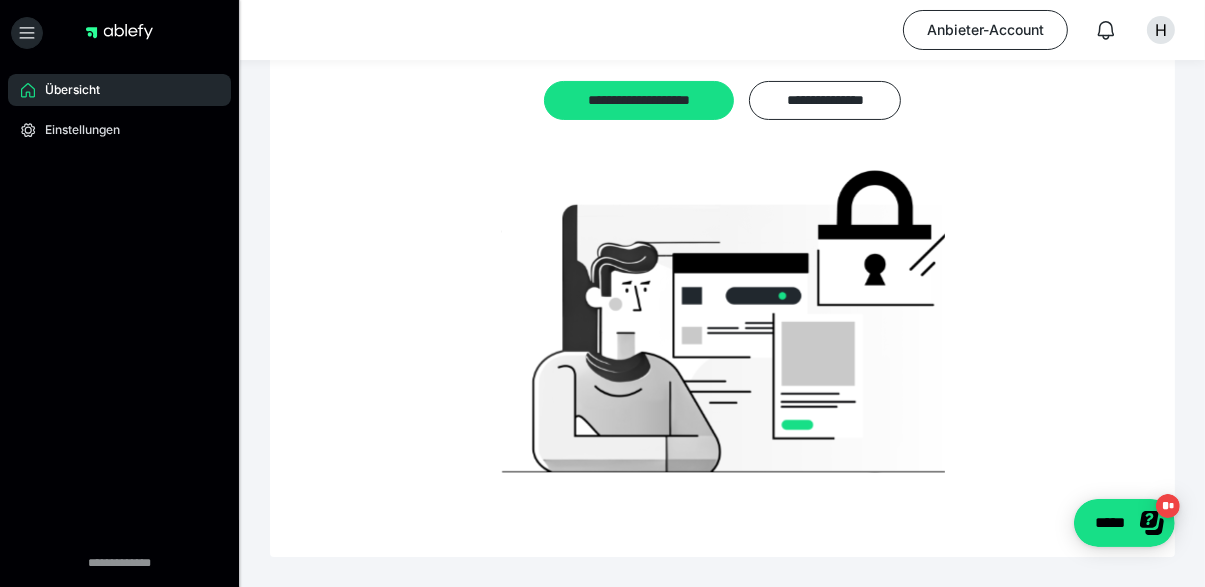 click at bounding box center (119, 32) 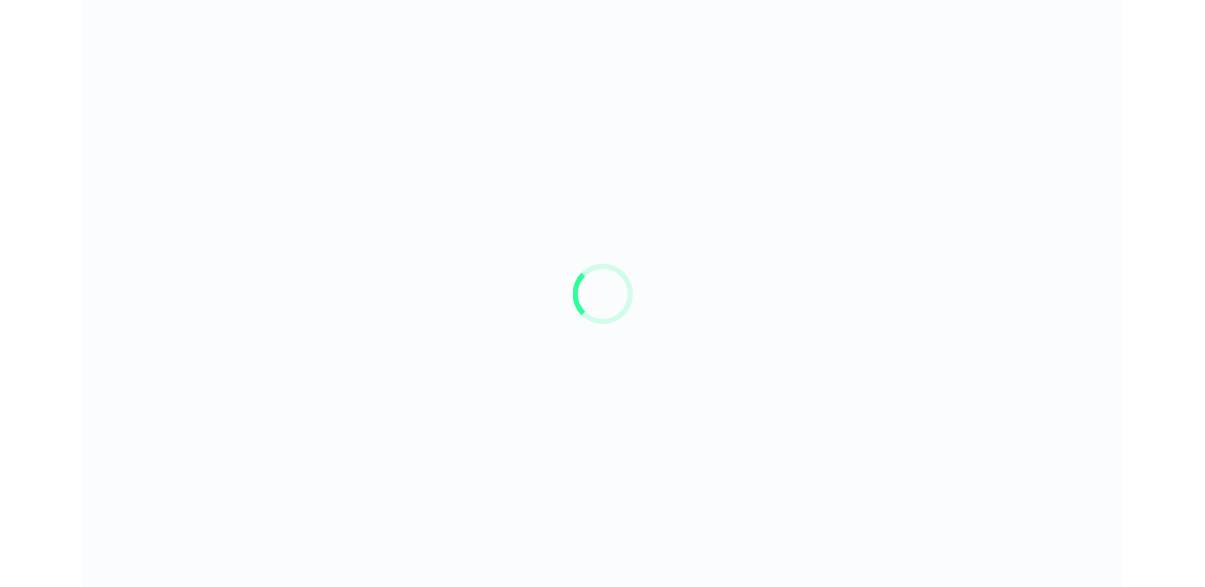 scroll, scrollTop: 0, scrollLeft: 0, axis: both 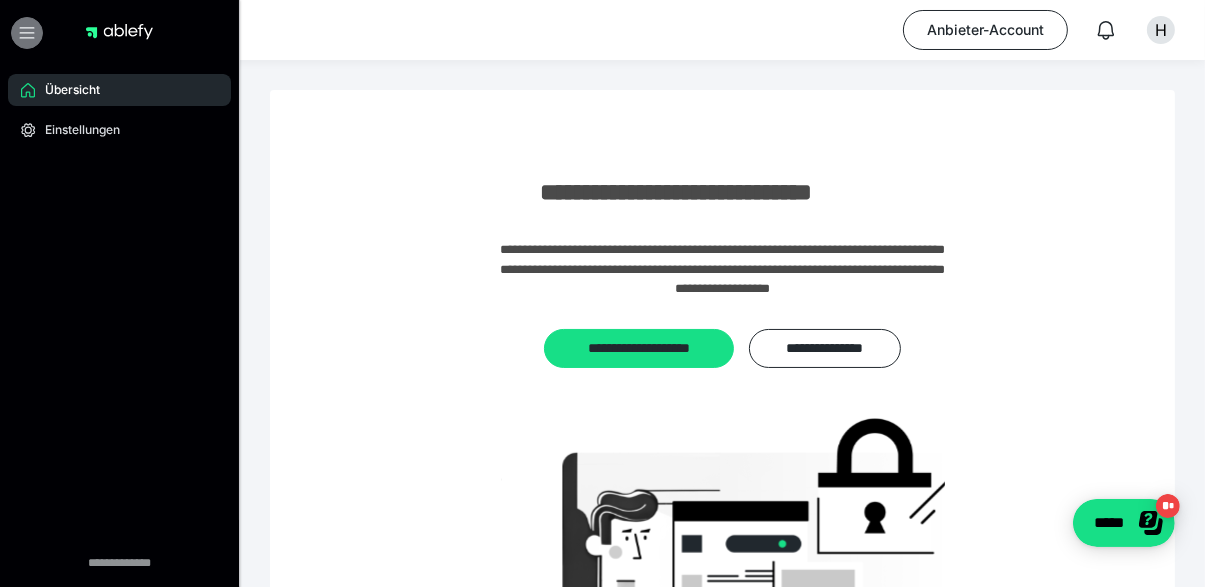 click at bounding box center [27, 33] 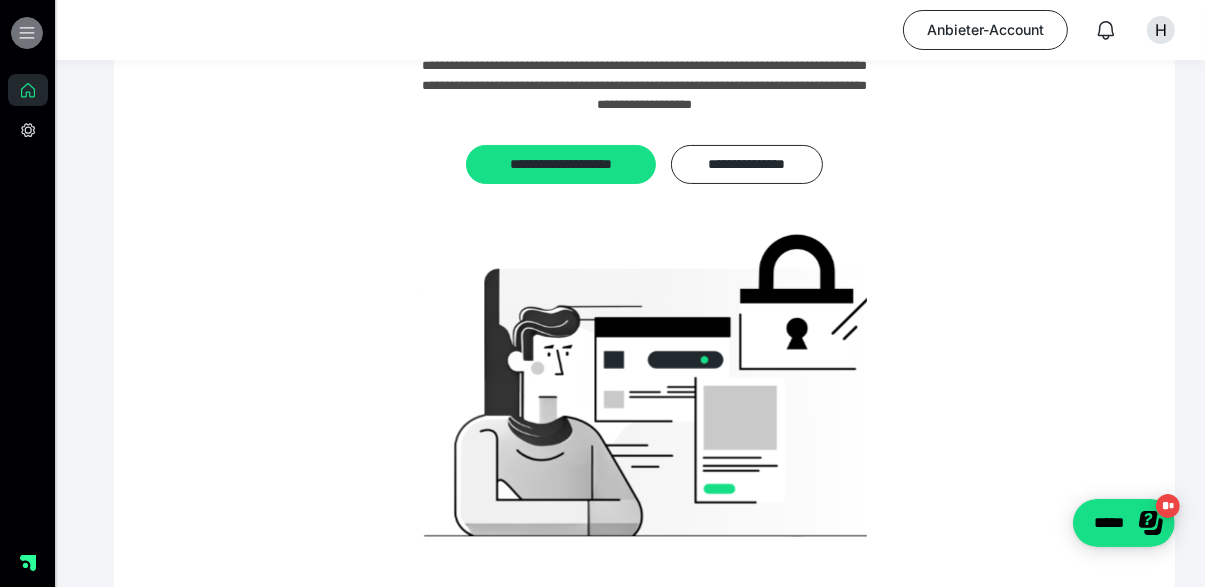scroll, scrollTop: 248, scrollLeft: 0, axis: vertical 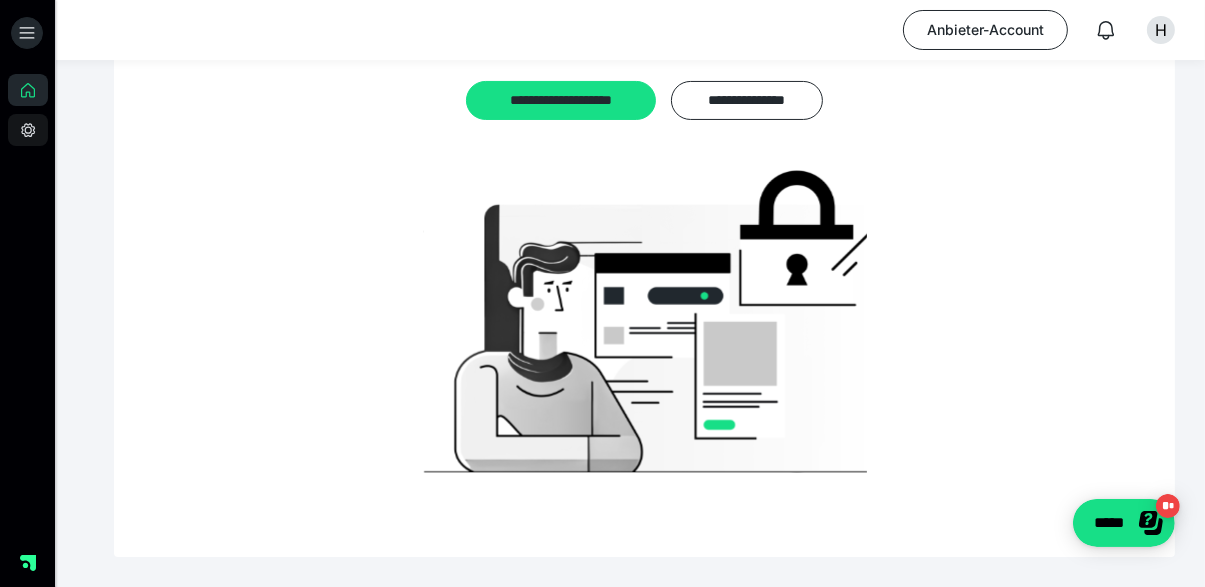 click on "Einstellungen" at bounding box center [28, 130] 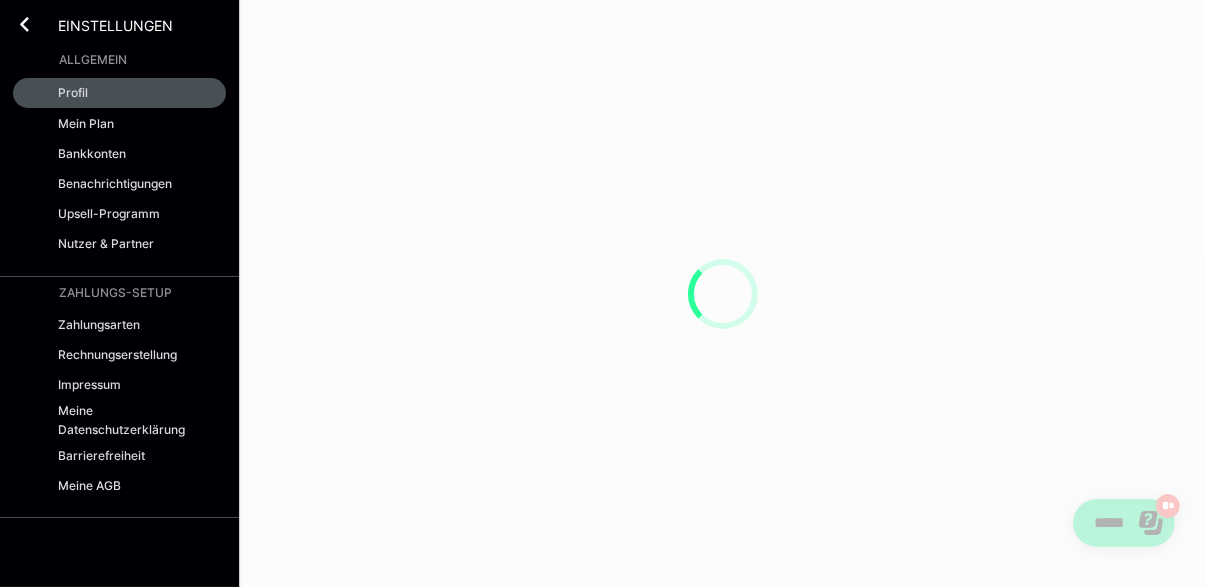 scroll, scrollTop: 0, scrollLeft: 0, axis: both 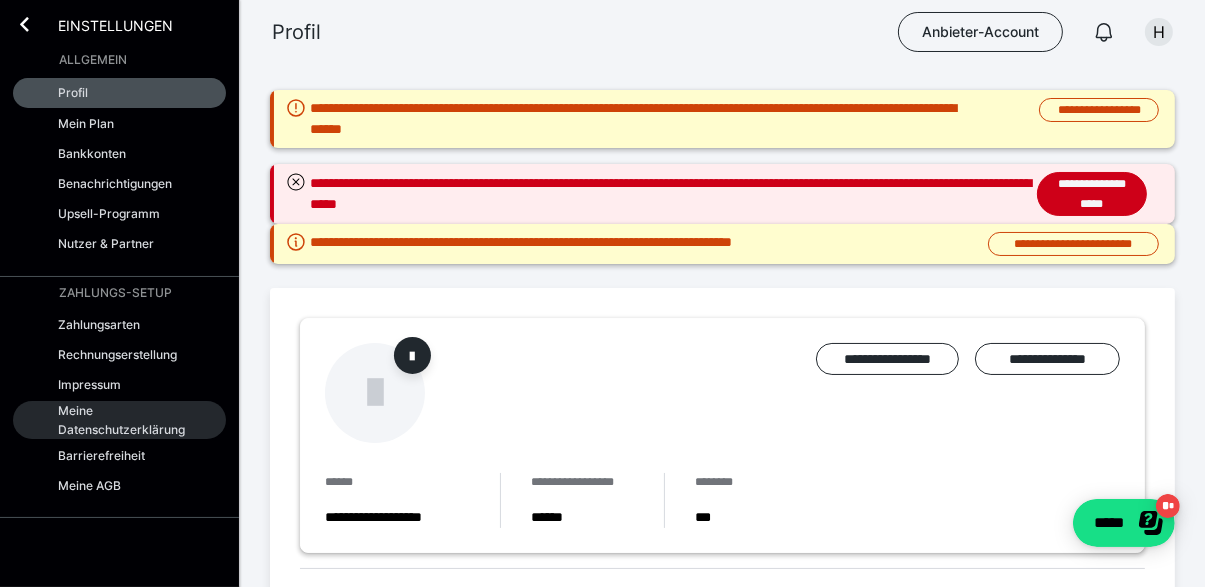 click on "Meine Datenschutzerklärung" at bounding box center (125, 420) 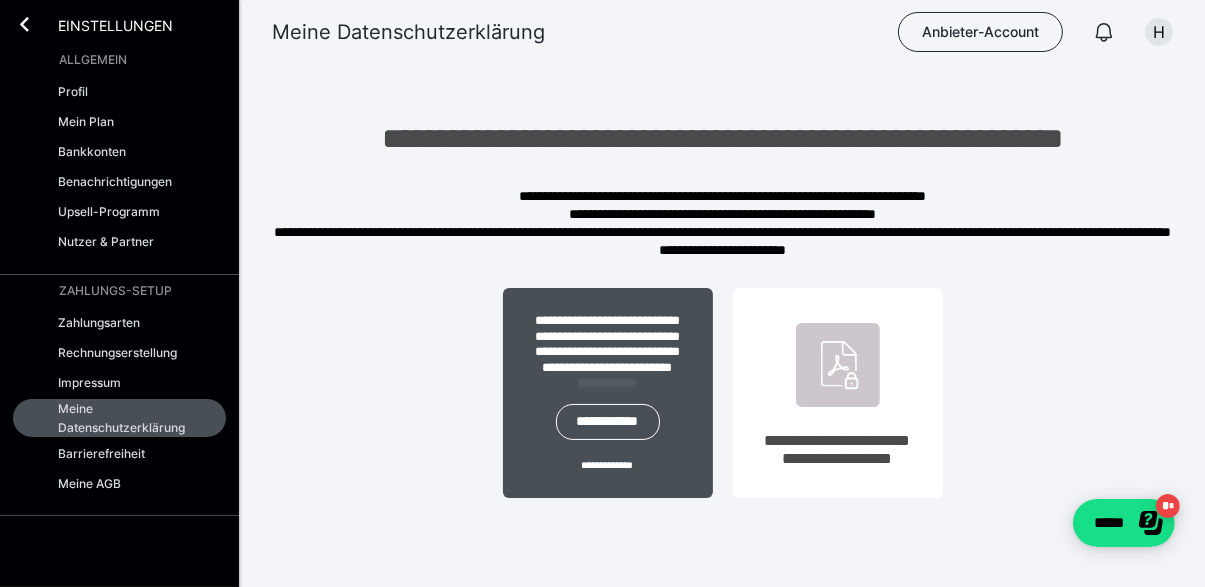 click on "**********" at bounding box center (608, 382) 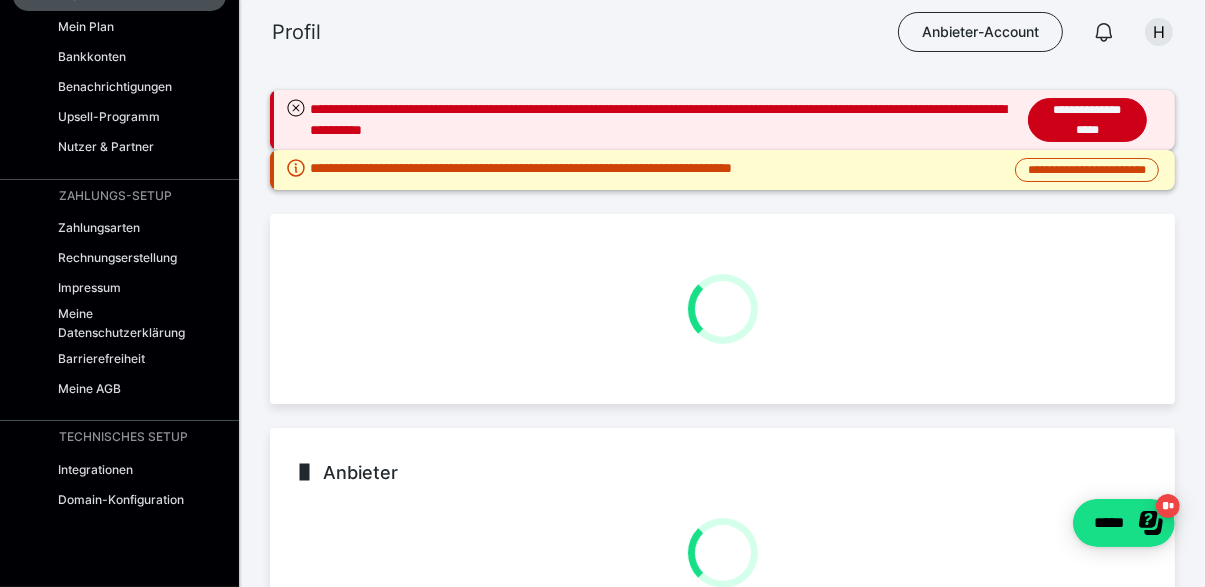 scroll, scrollTop: 112, scrollLeft: 0, axis: vertical 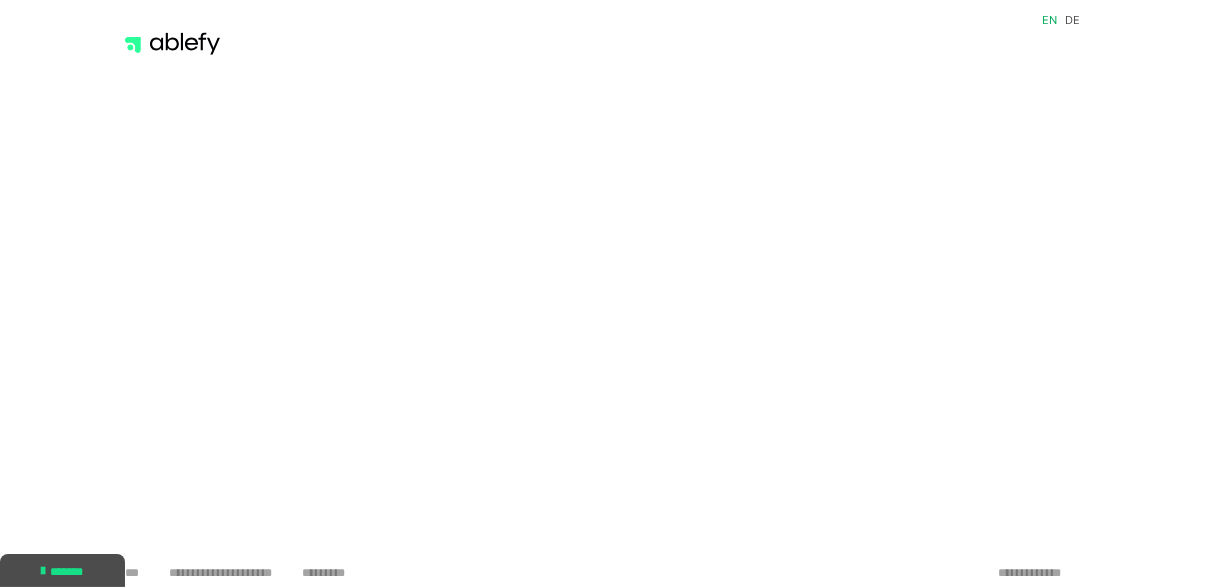 click on "en de" at bounding box center [602, 37] 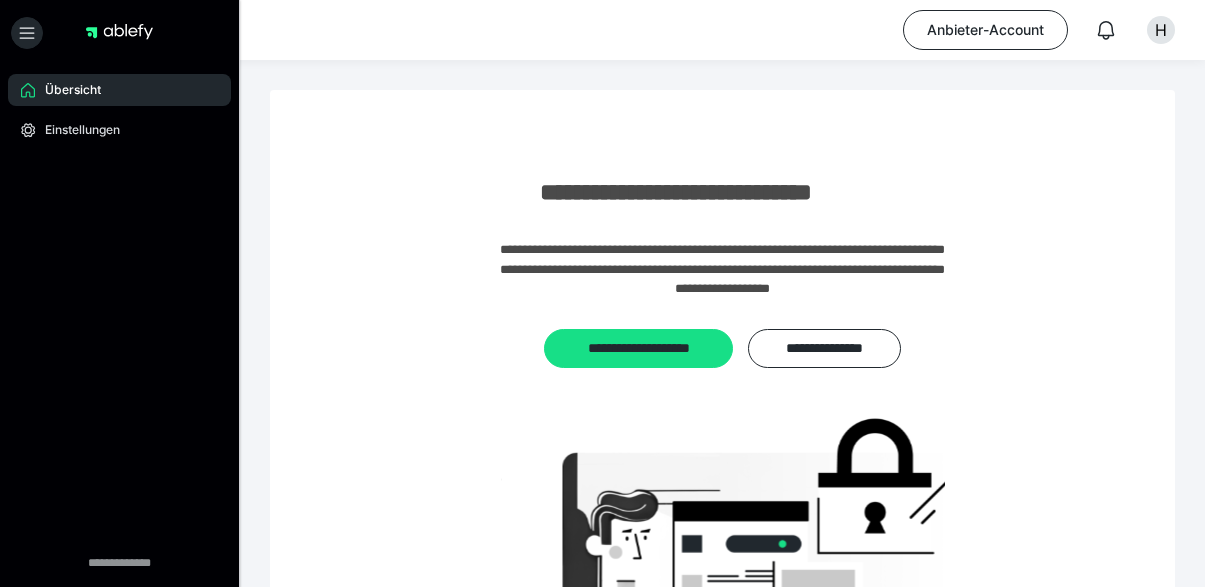 scroll, scrollTop: 0, scrollLeft: 0, axis: both 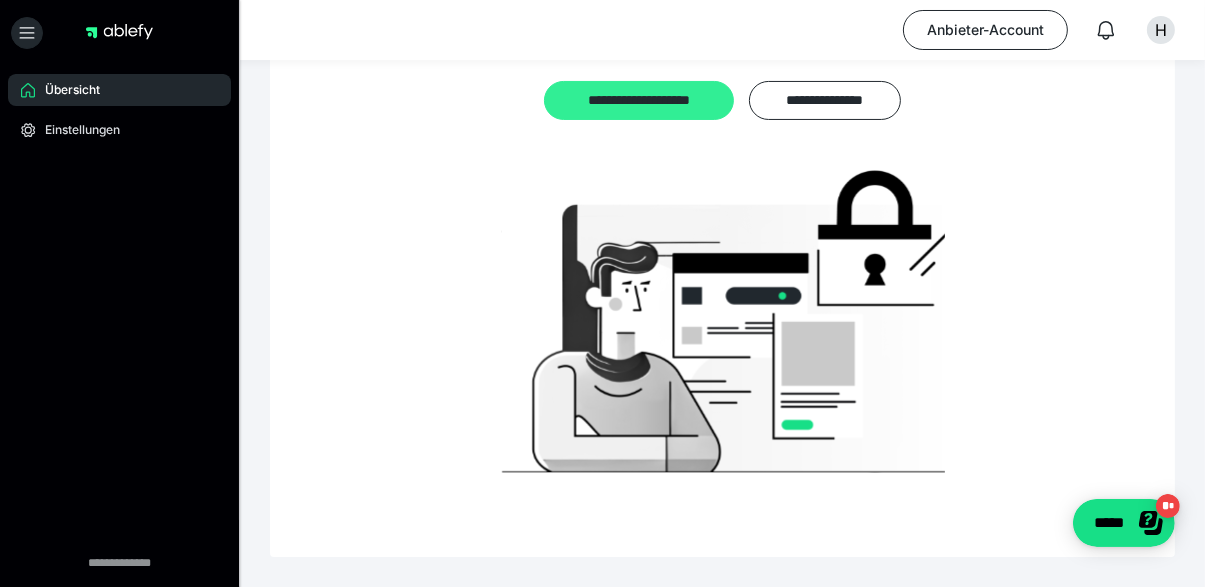 click on "**********" at bounding box center (639, 101) 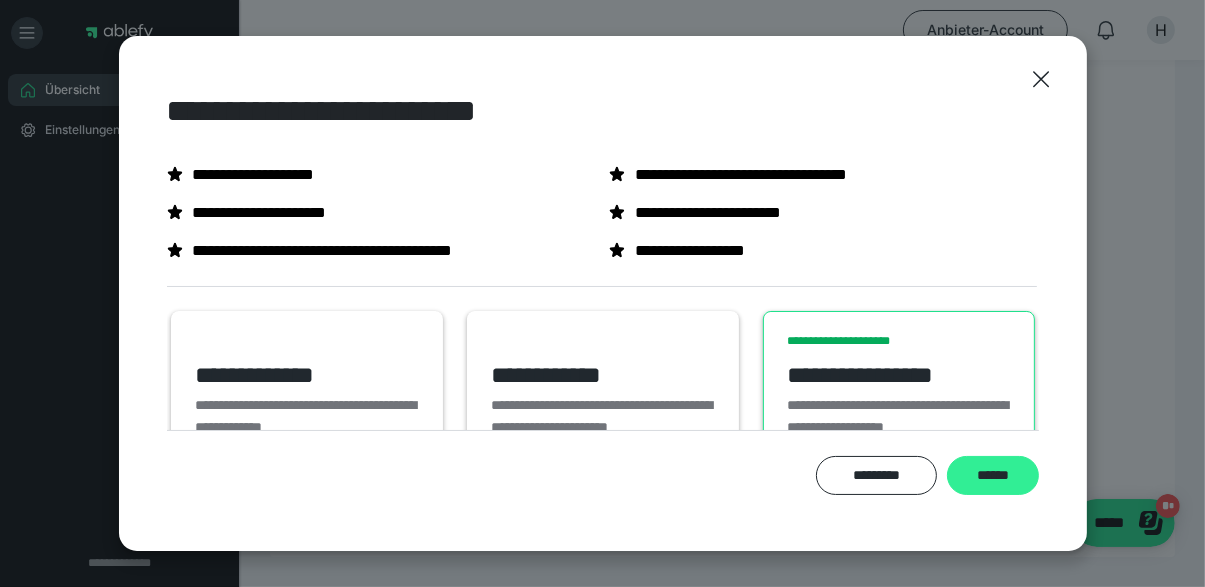 click on "******" at bounding box center (992, 476) 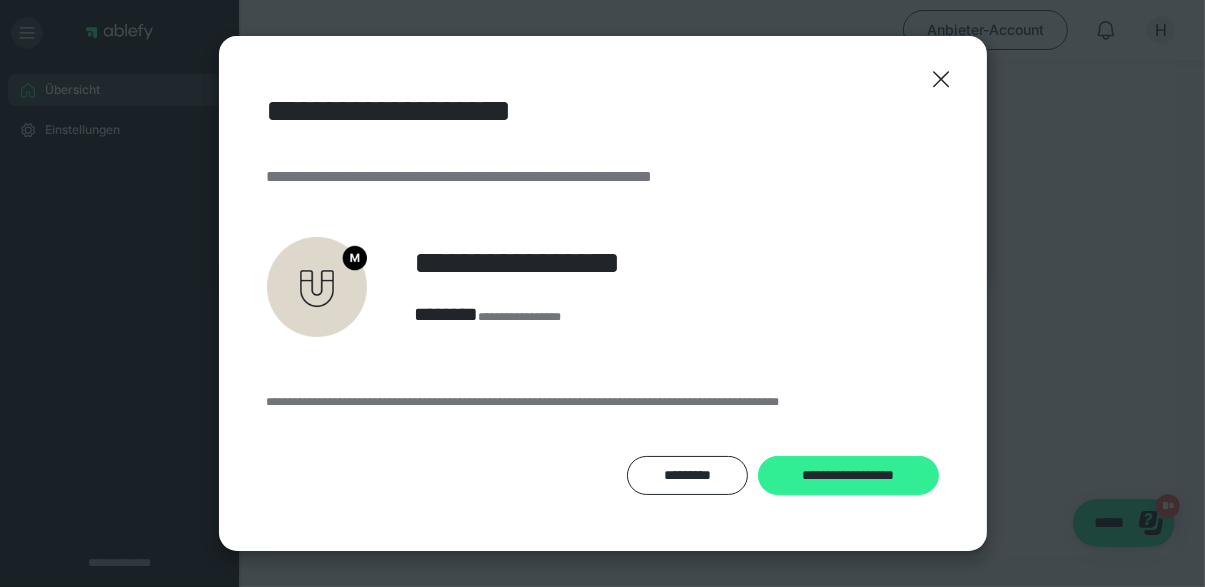 click on "**********" at bounding box center [848, 476] 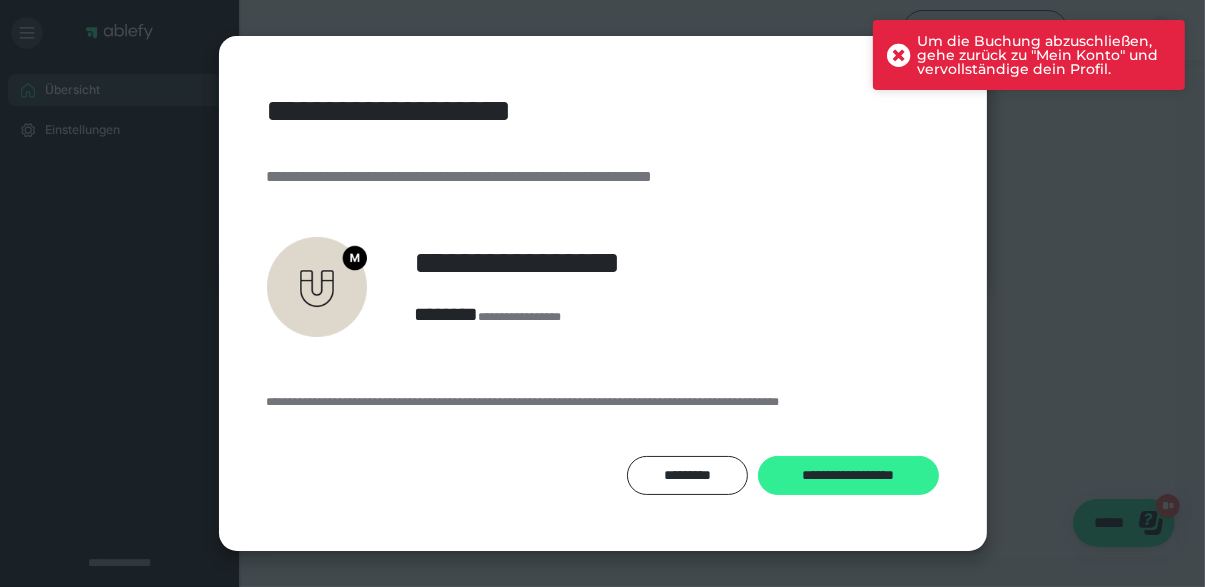 click on "**********" at bounding box center [848, 476] 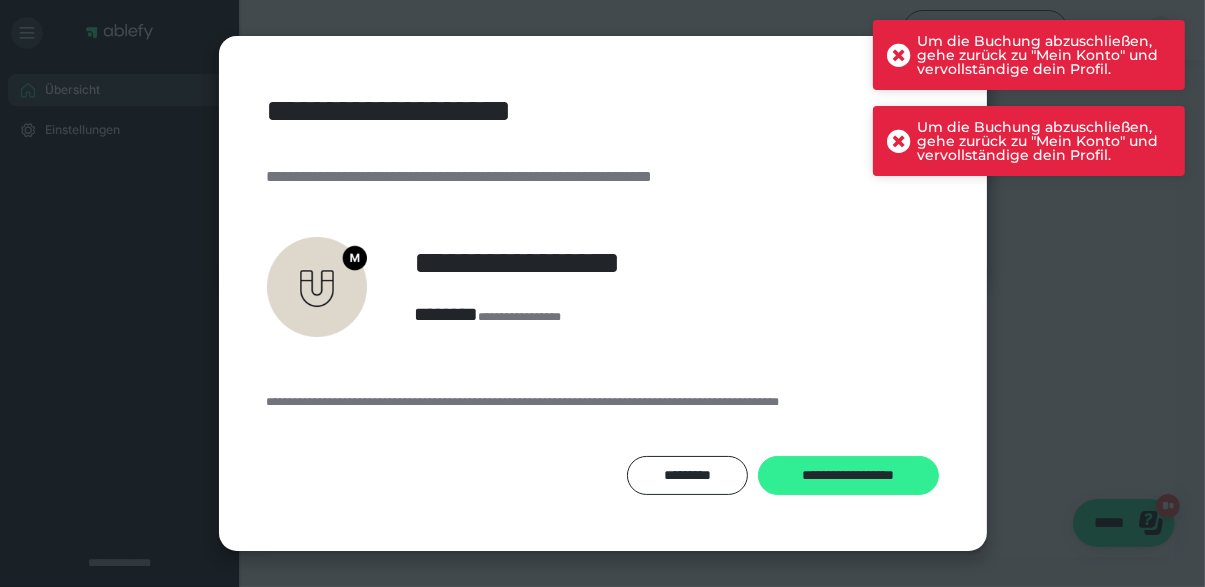 click on "**********" at bounding box center (848, 476) 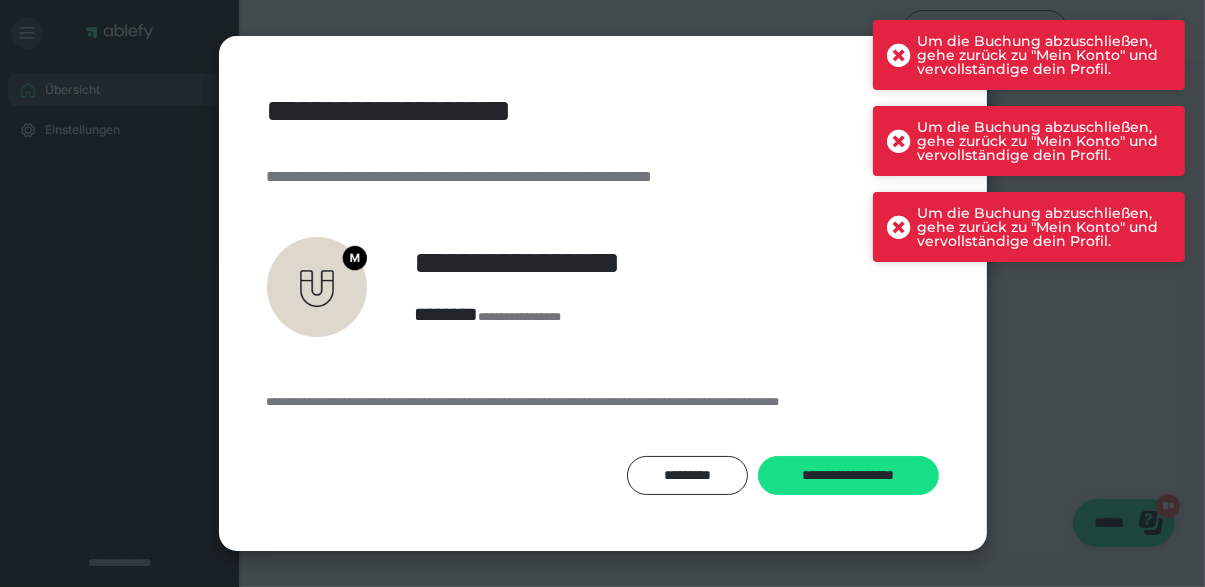 click on "Um die Buchung abzuschließen, gehe zurück zu "Mein Konto" und vervollständige dein Profil." at bounding box center (1029, 227) 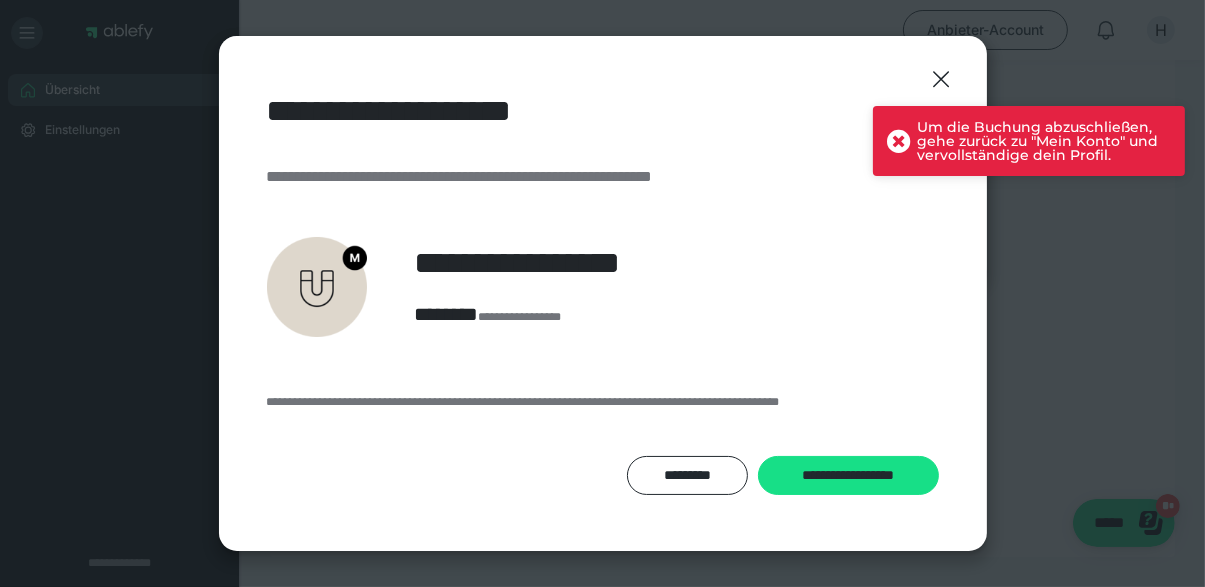 click at bounding box center (899, 141) 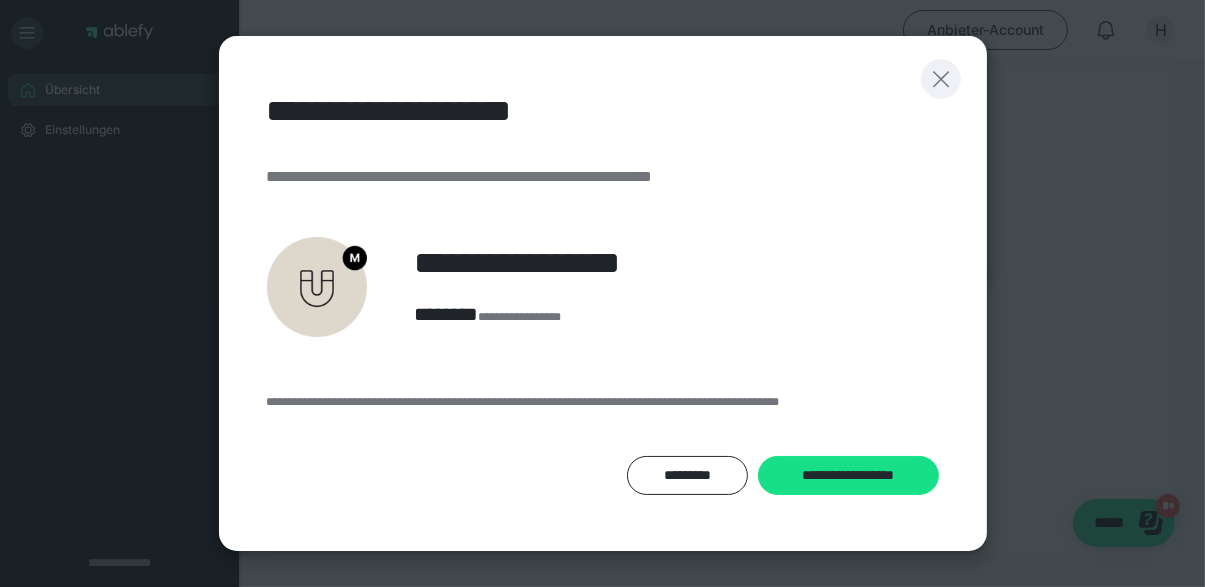 click 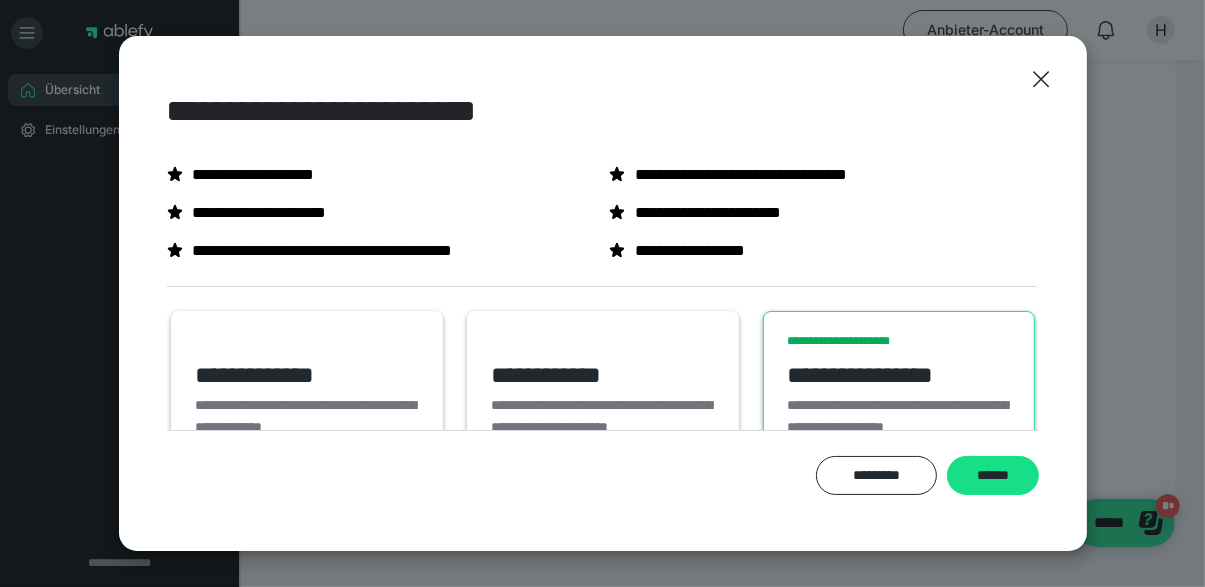 scroll, scrollTop: 326, scrollLeft: 0, axis: vertical 